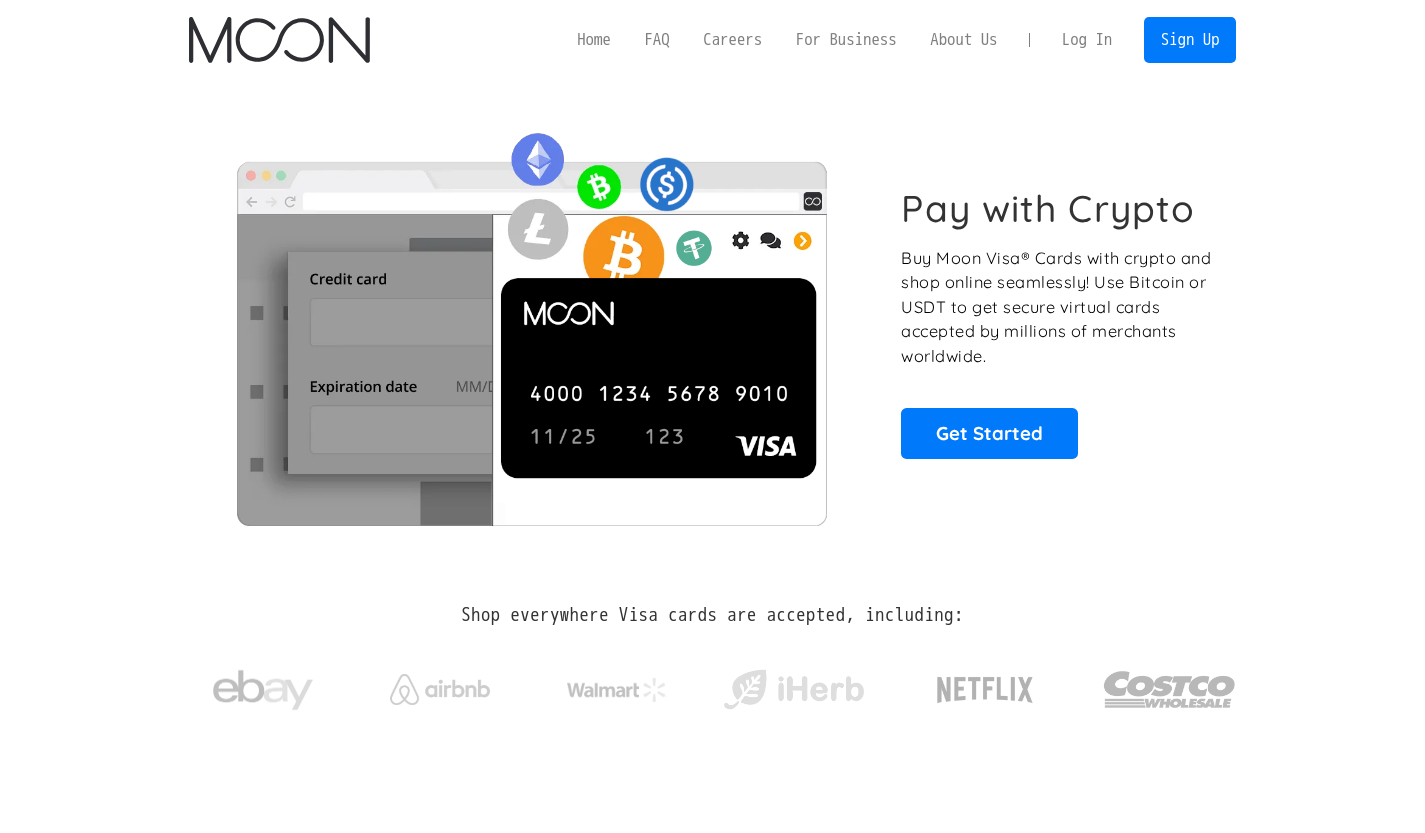 scroll, scrollTop: 0, scrollLeft: 0, axis: both 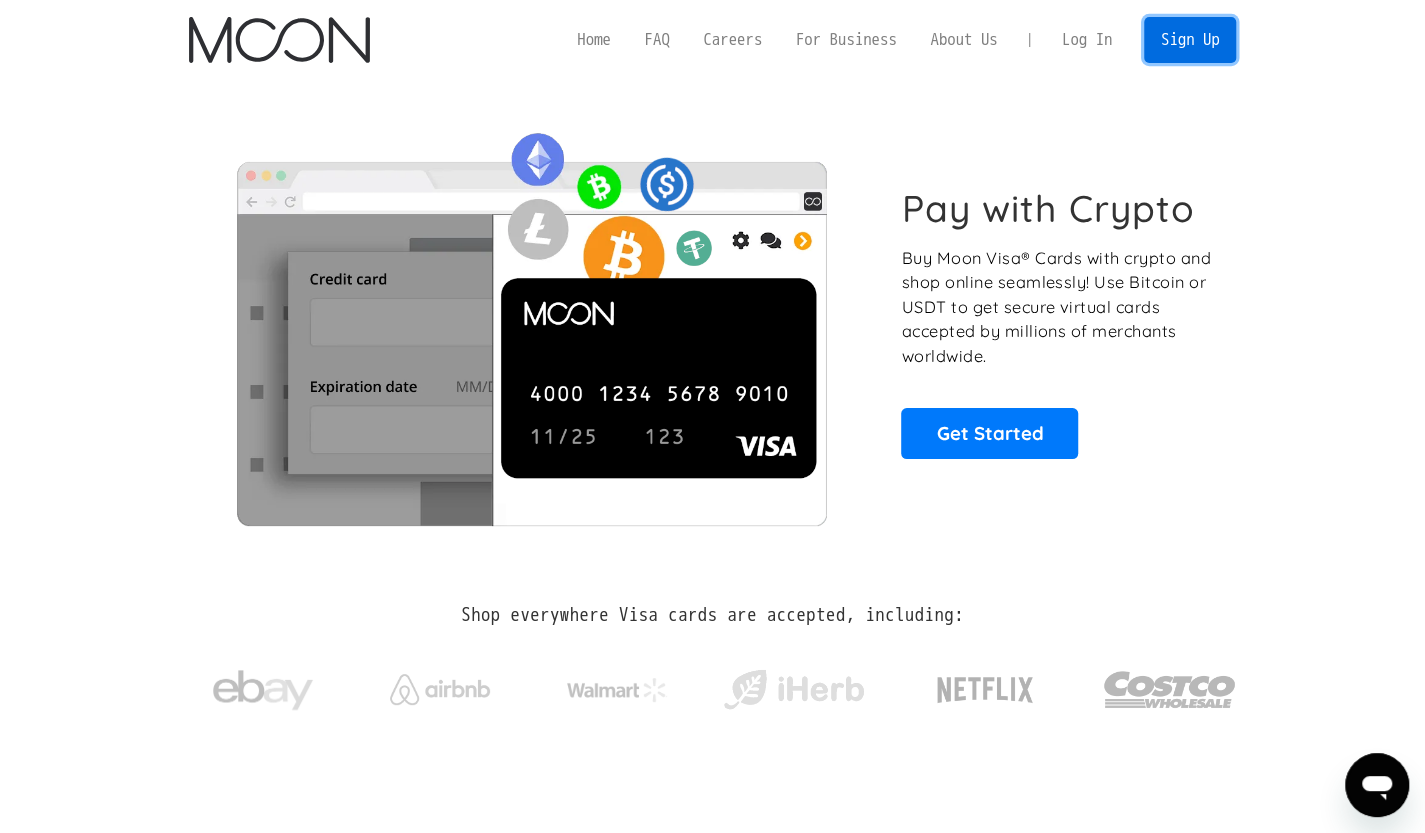 click on "Sign Up" at bounding box center (1190, 39) 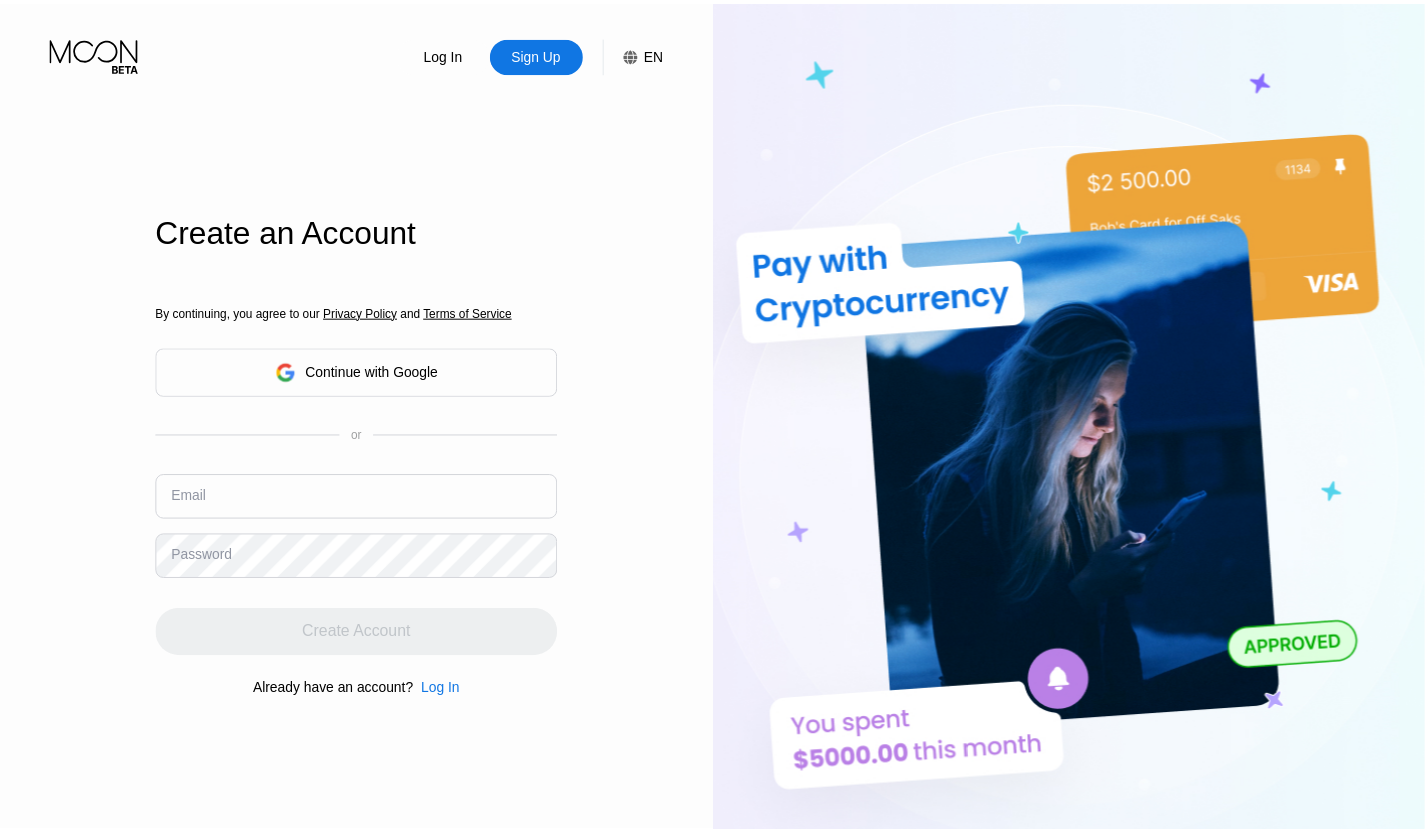 scroll, scrollTop: 0, scrollLeft: 0, axis: both 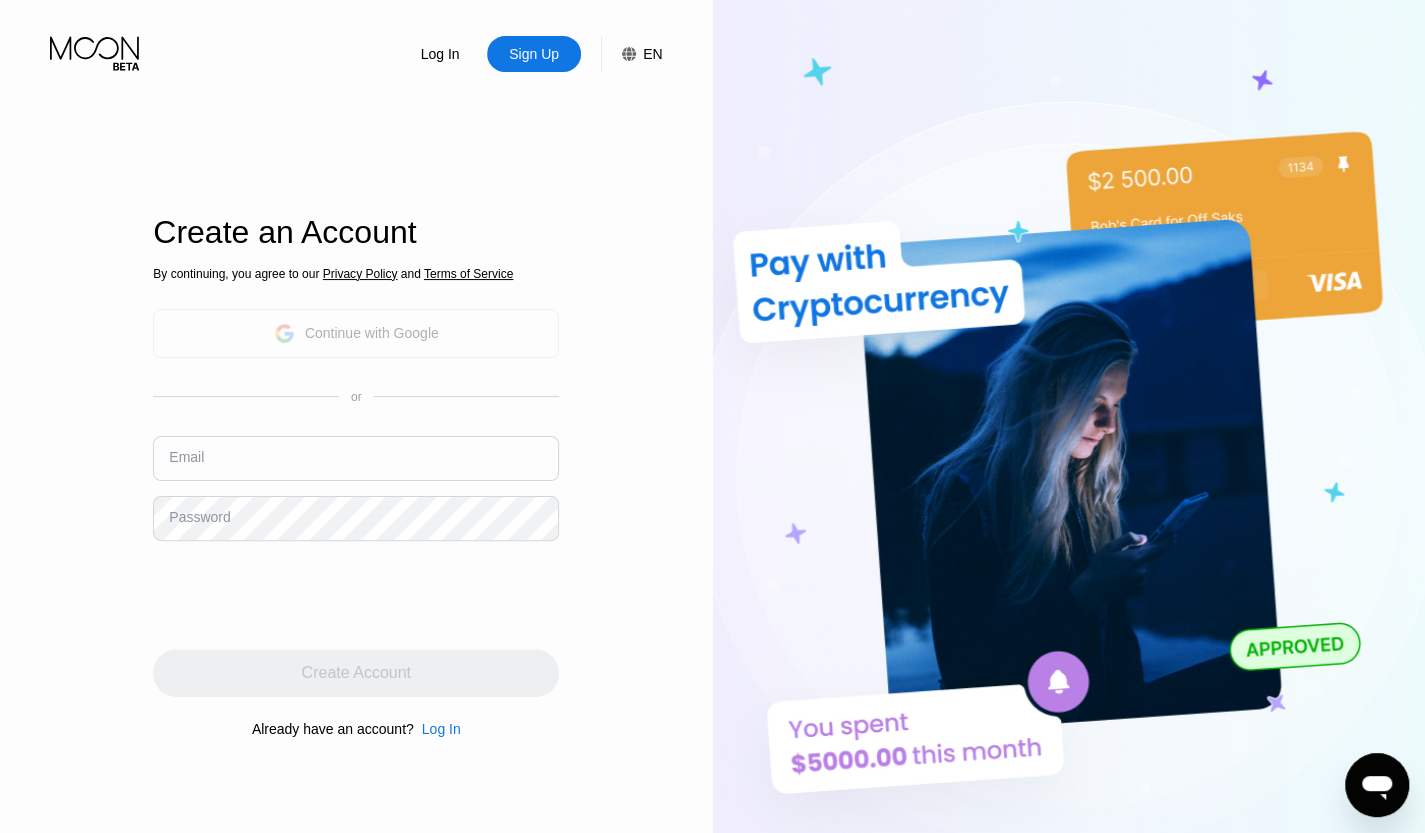 click on "Continue with Google" at bounding box center (372, 333) 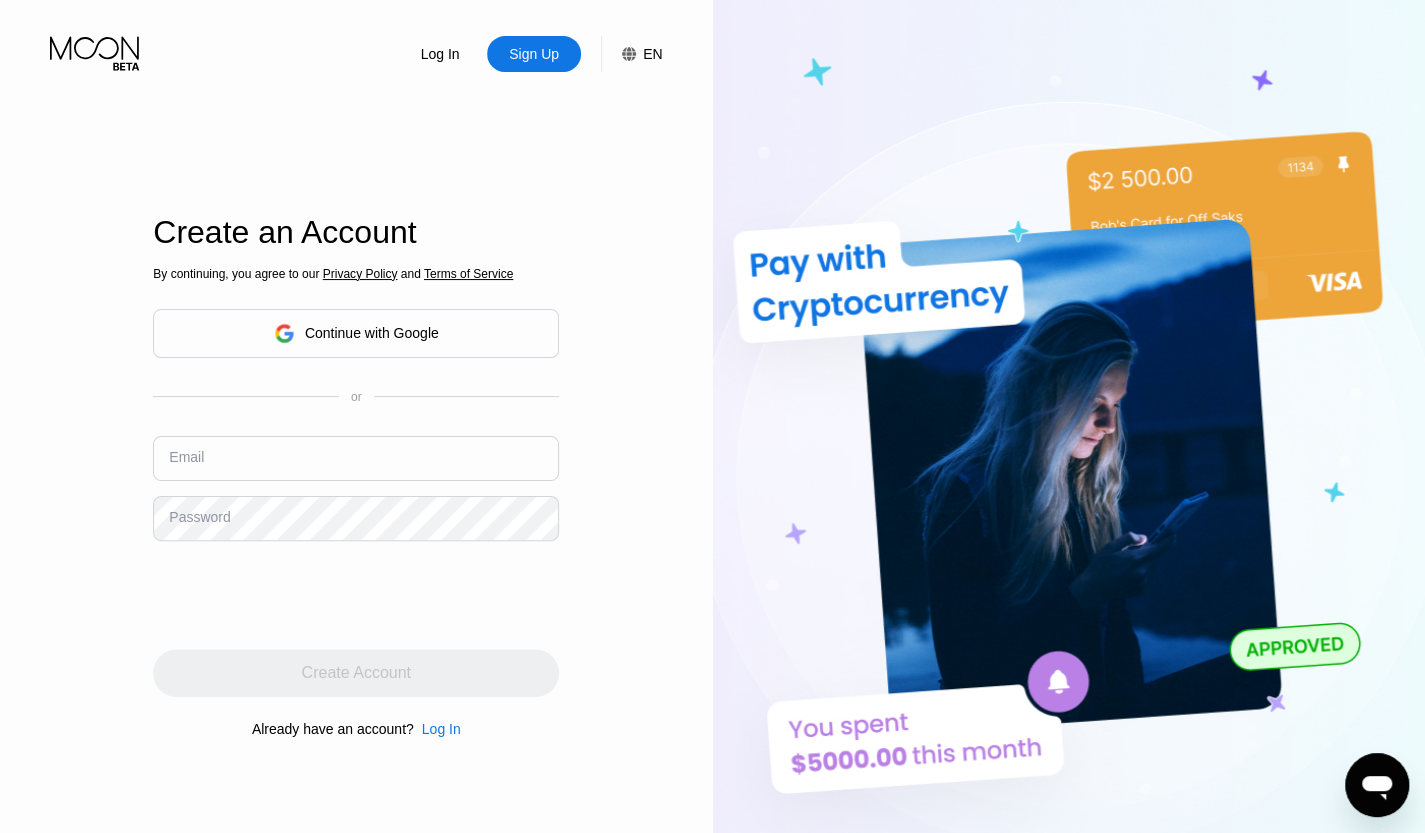 click at bounding box center (356, 458) 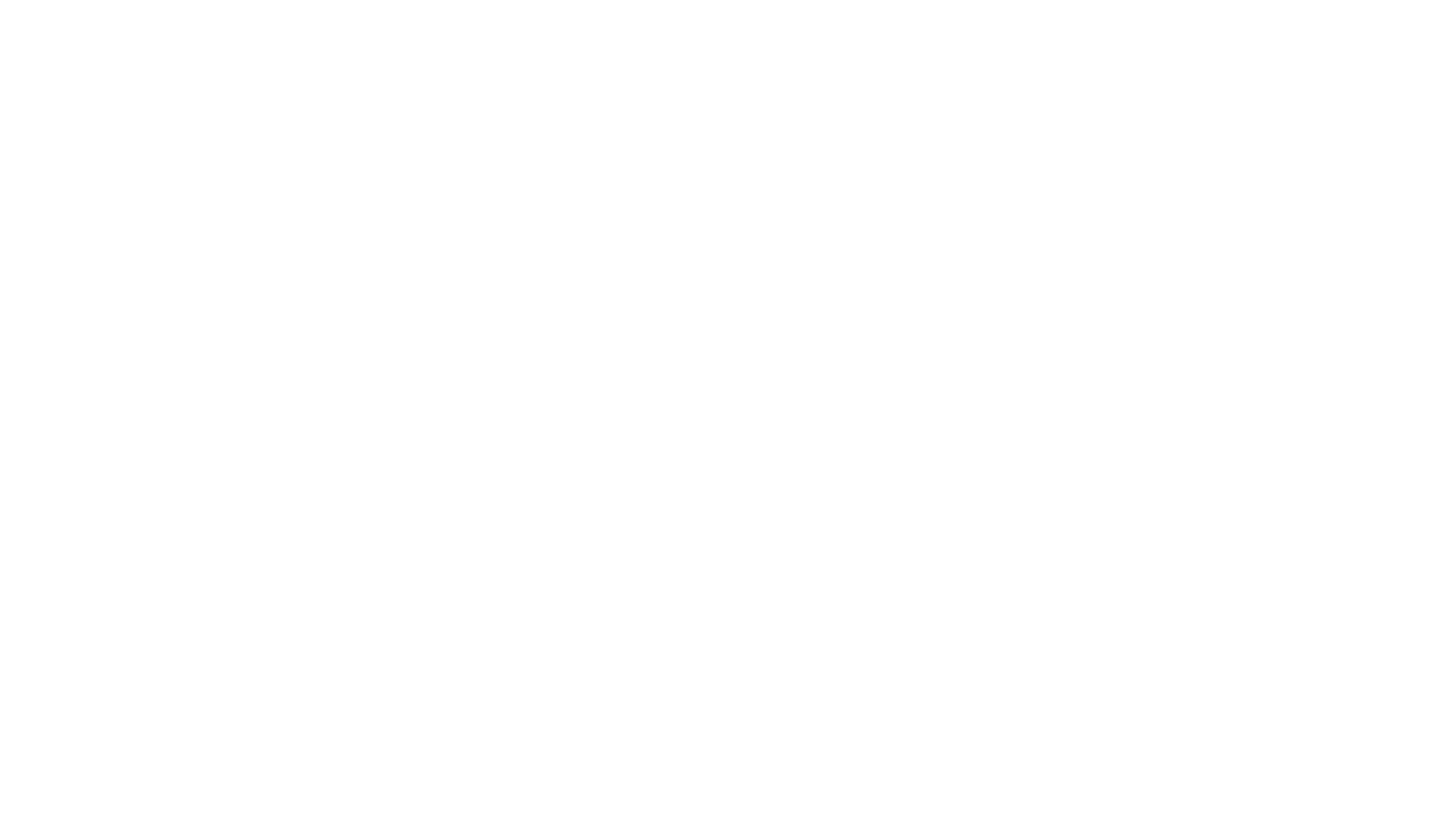 scroll, scrollTop: 0, scrollLeft: 0, axis: both 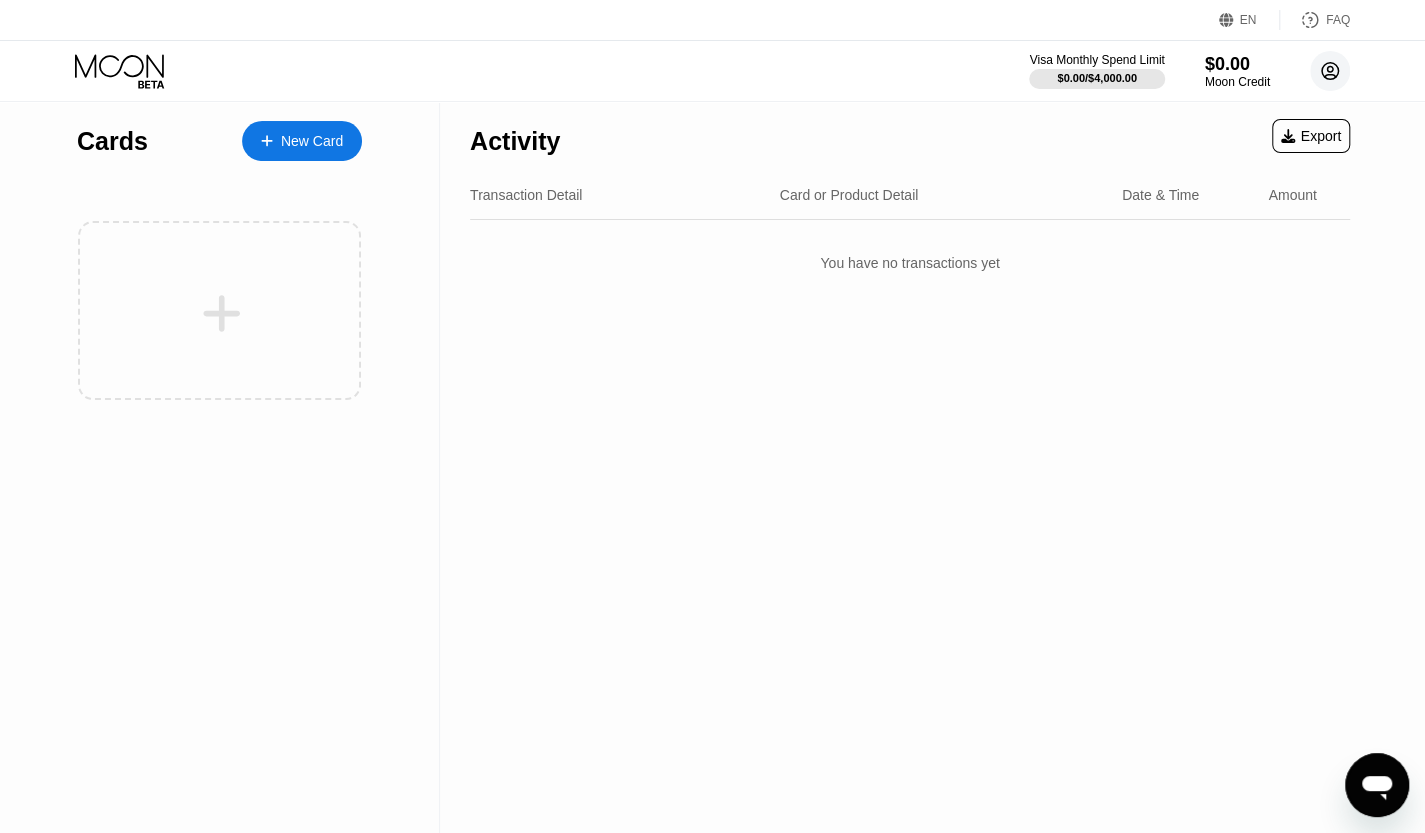 click 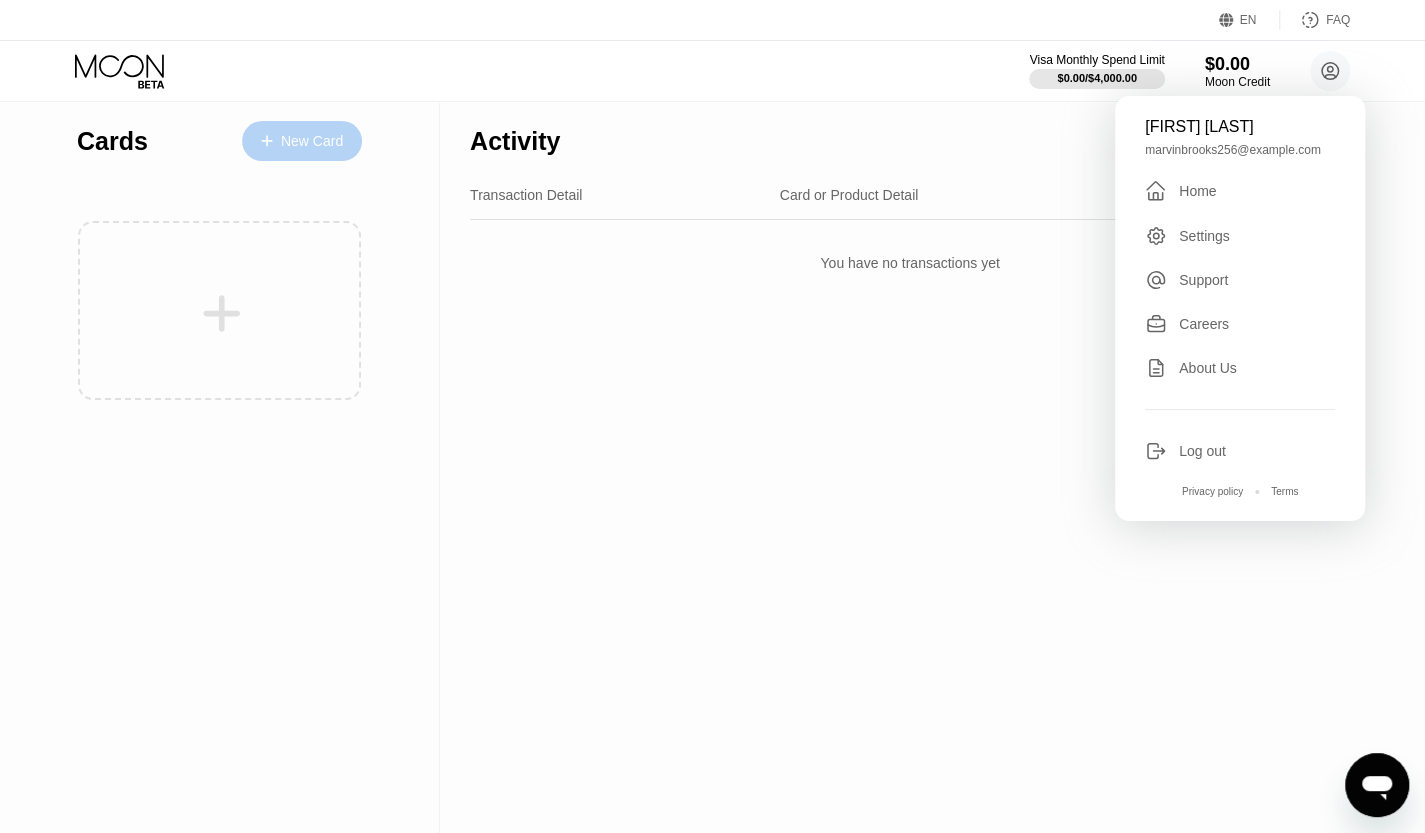 click on "New Card" at bounding box center [302, 141] 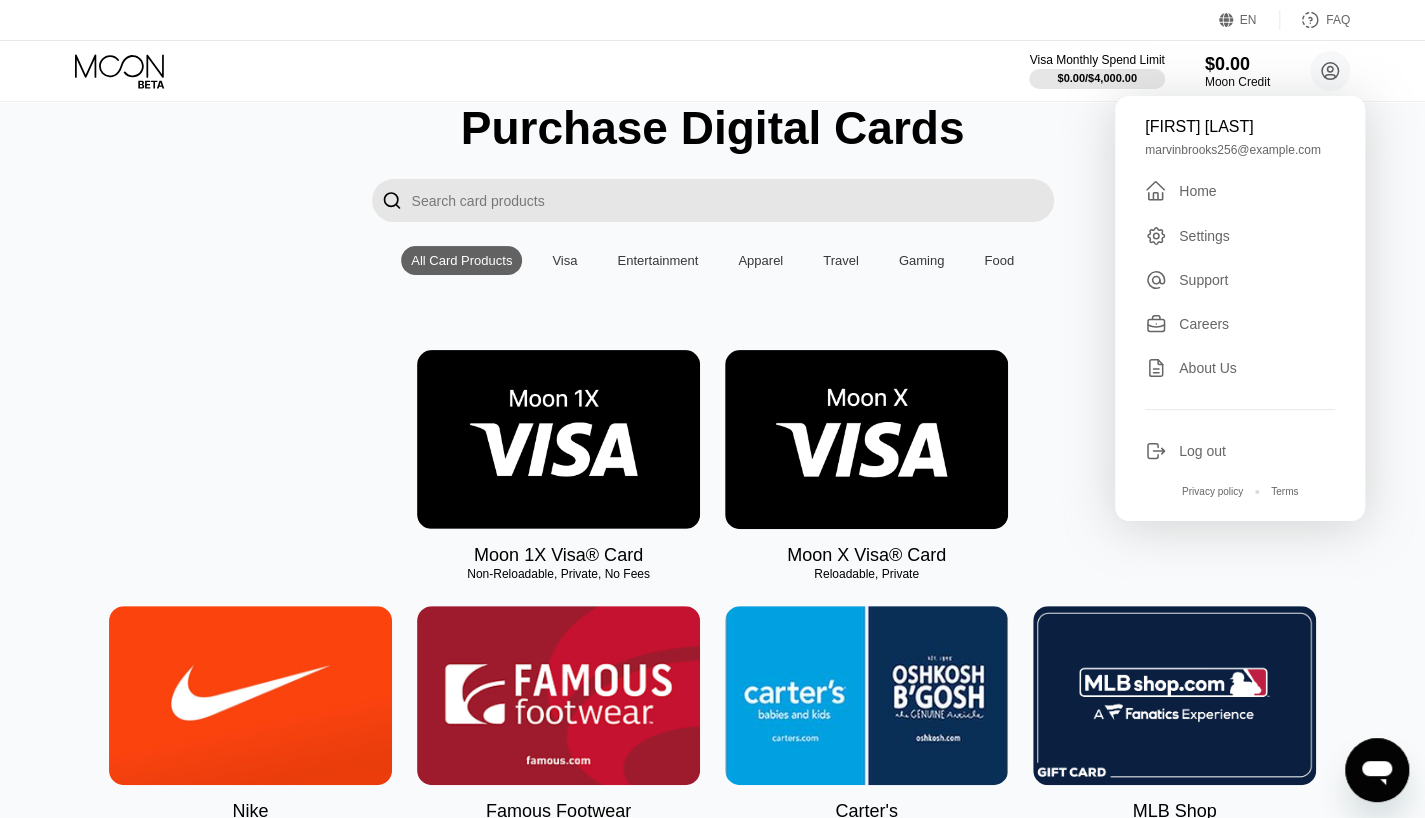 scroll, scrollTop: 100, scrollLeft: 0, axis: vertical 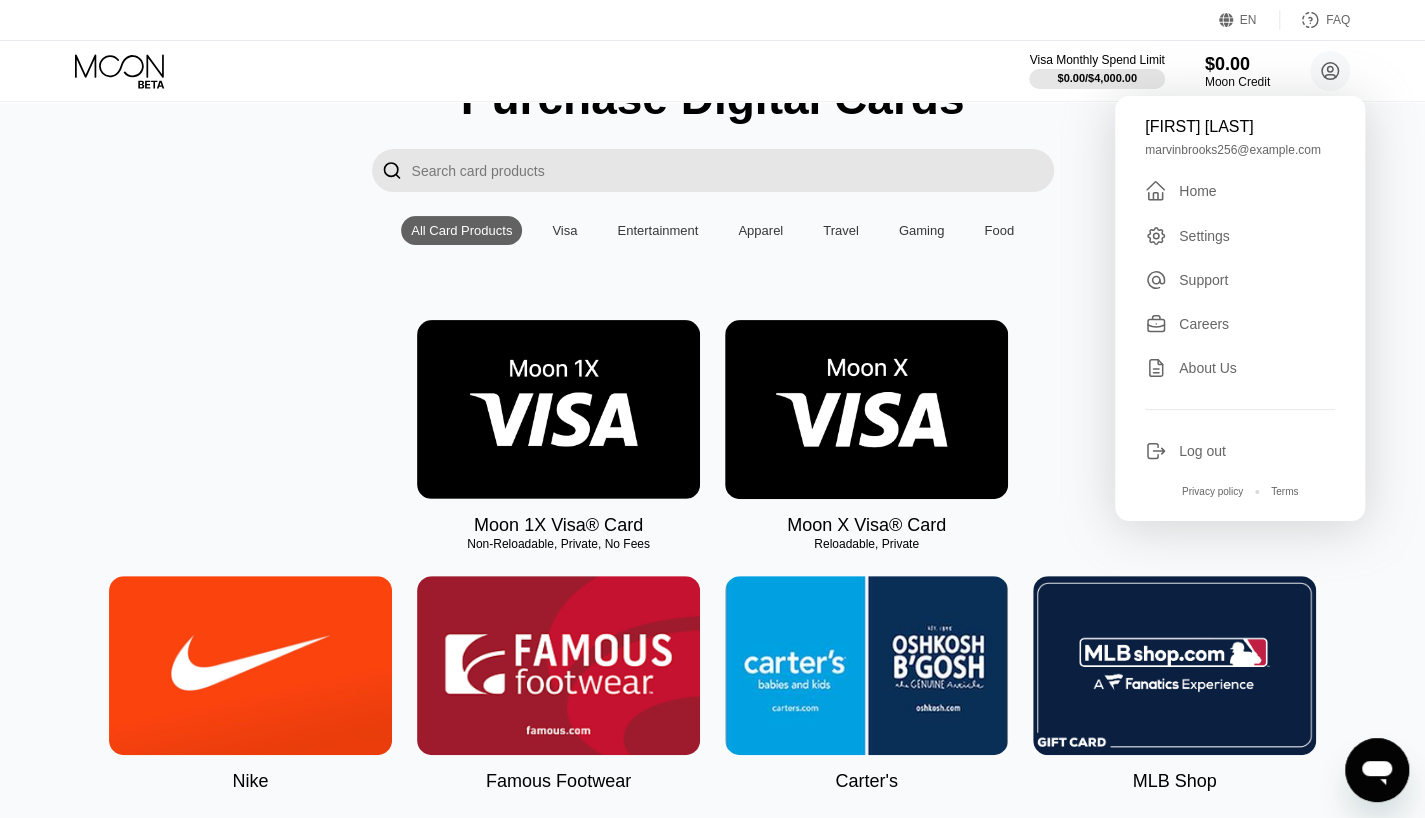 click on "Visa" at bounding box center (564, 230) 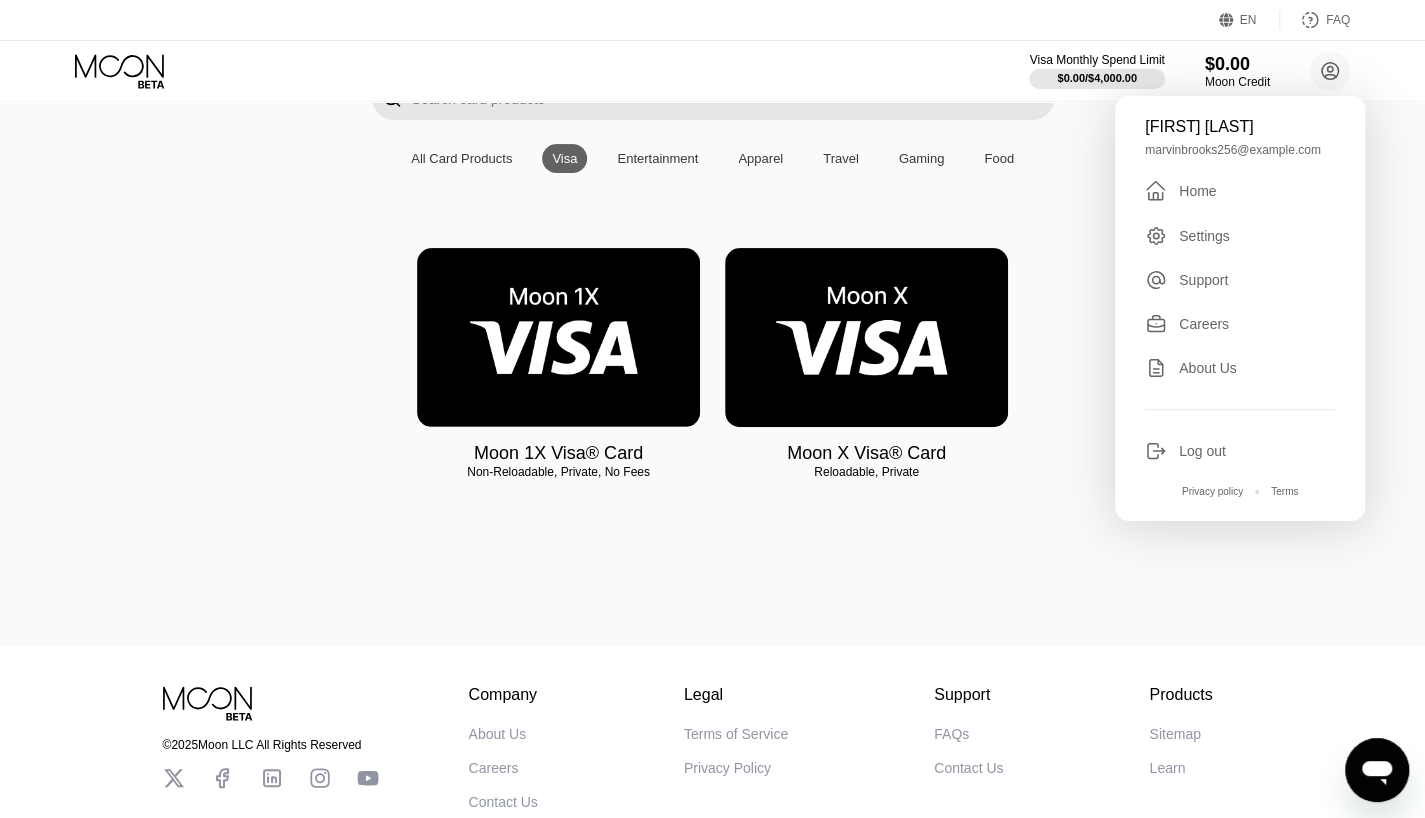 scroll, scrollTop: 200, scrollLeft: 0, axis: vertical 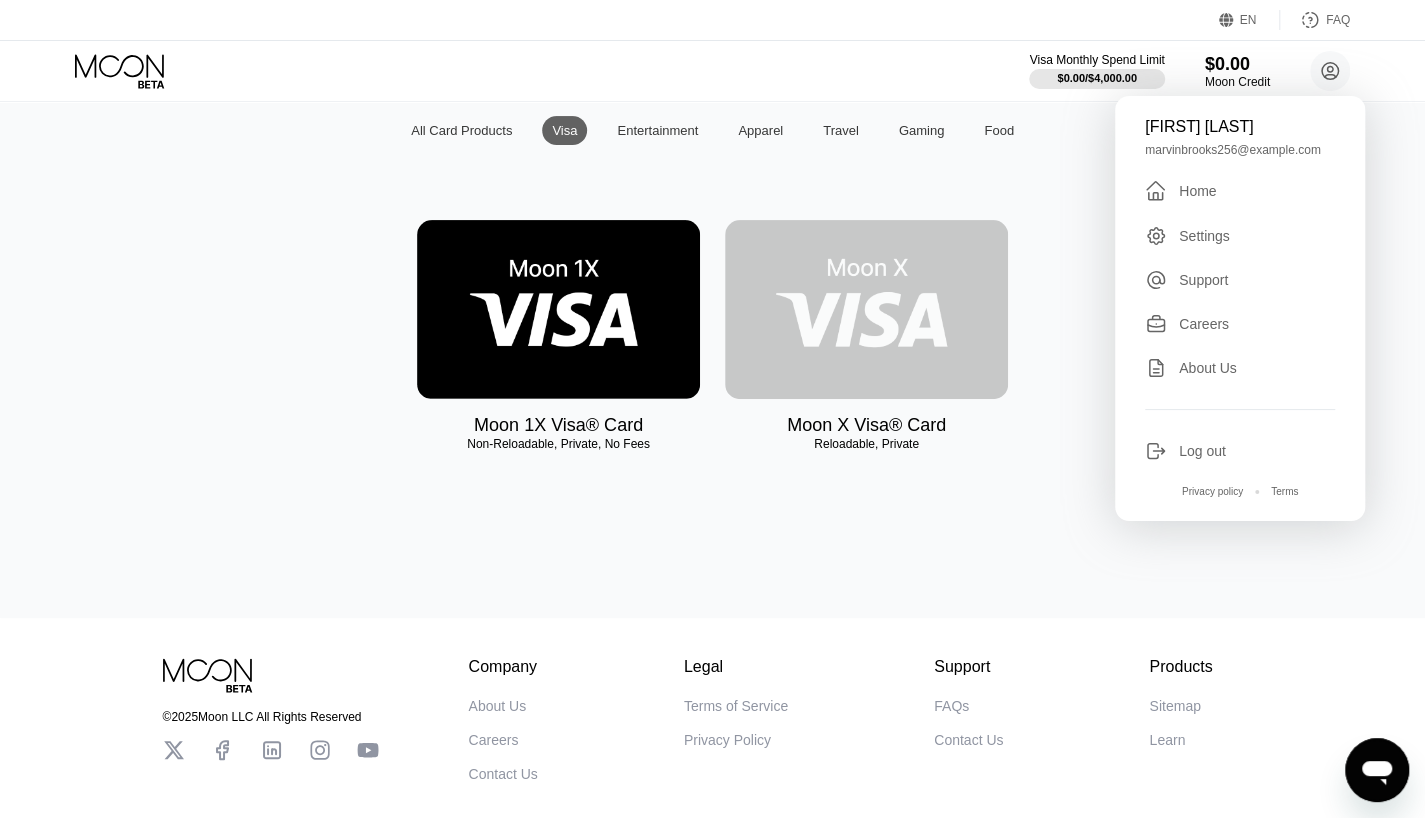 click at bounding box center (866, 309) 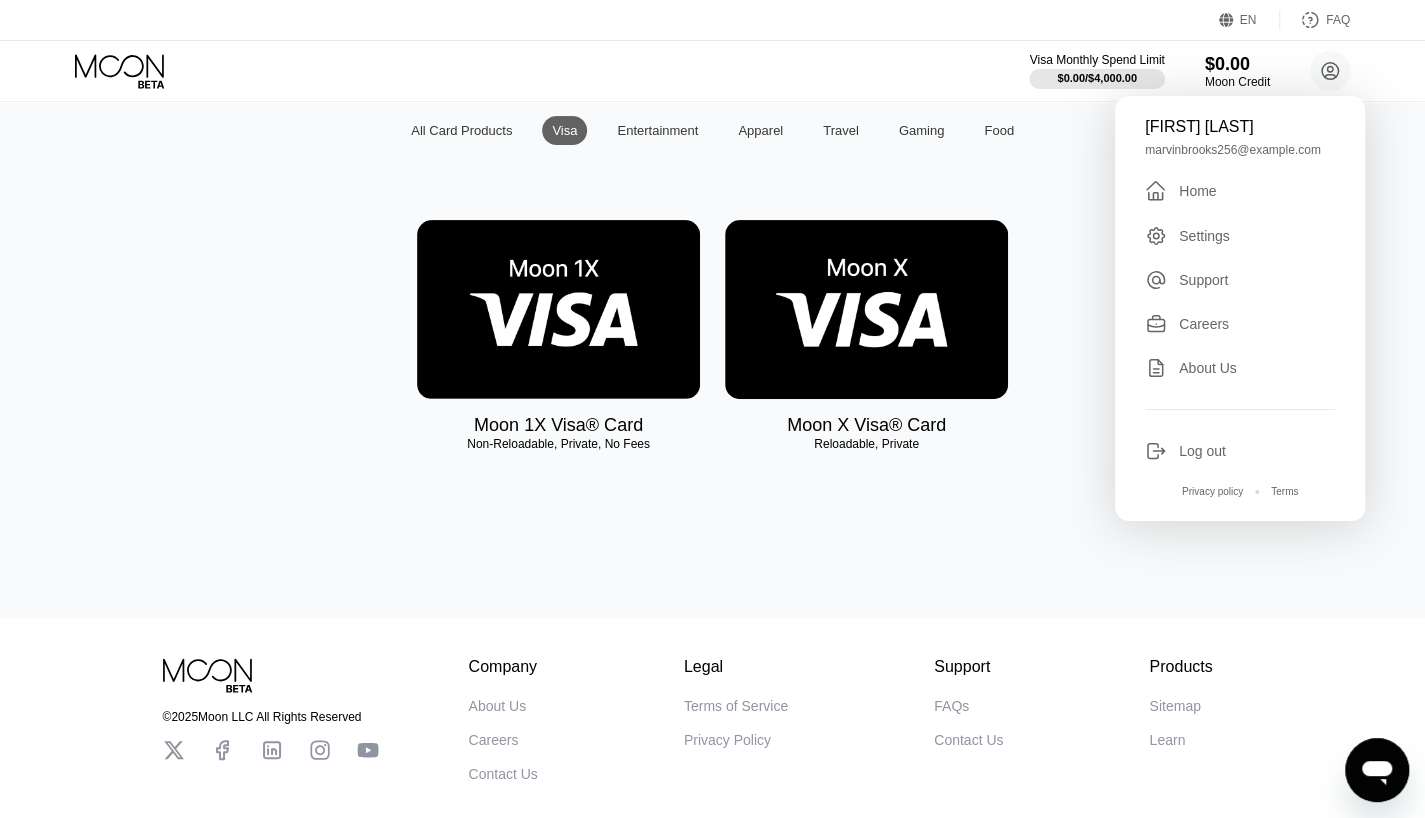scroll, scrollTop: 0, scrollLeft: 0, axis: both 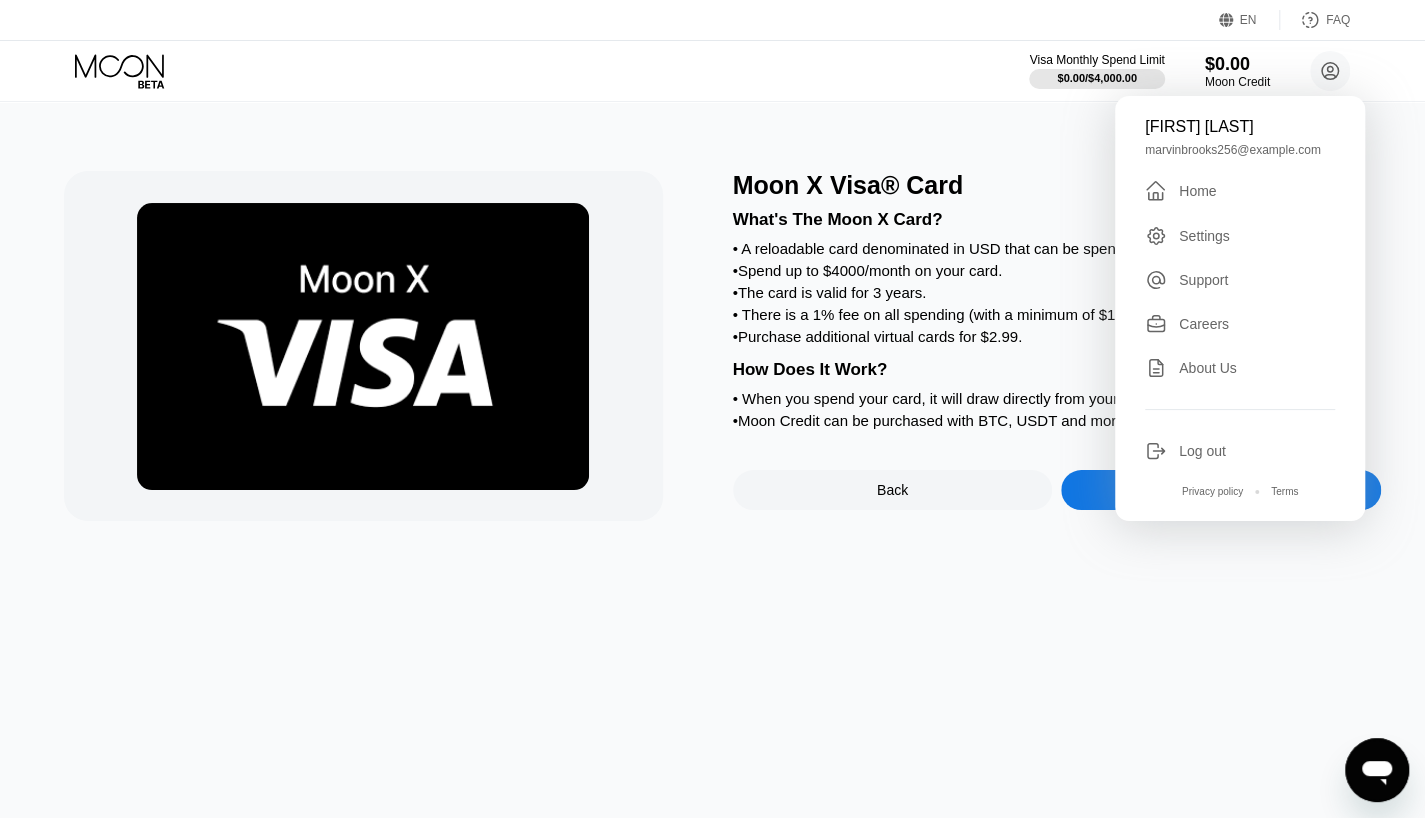 click at bounding box center (363, 346) 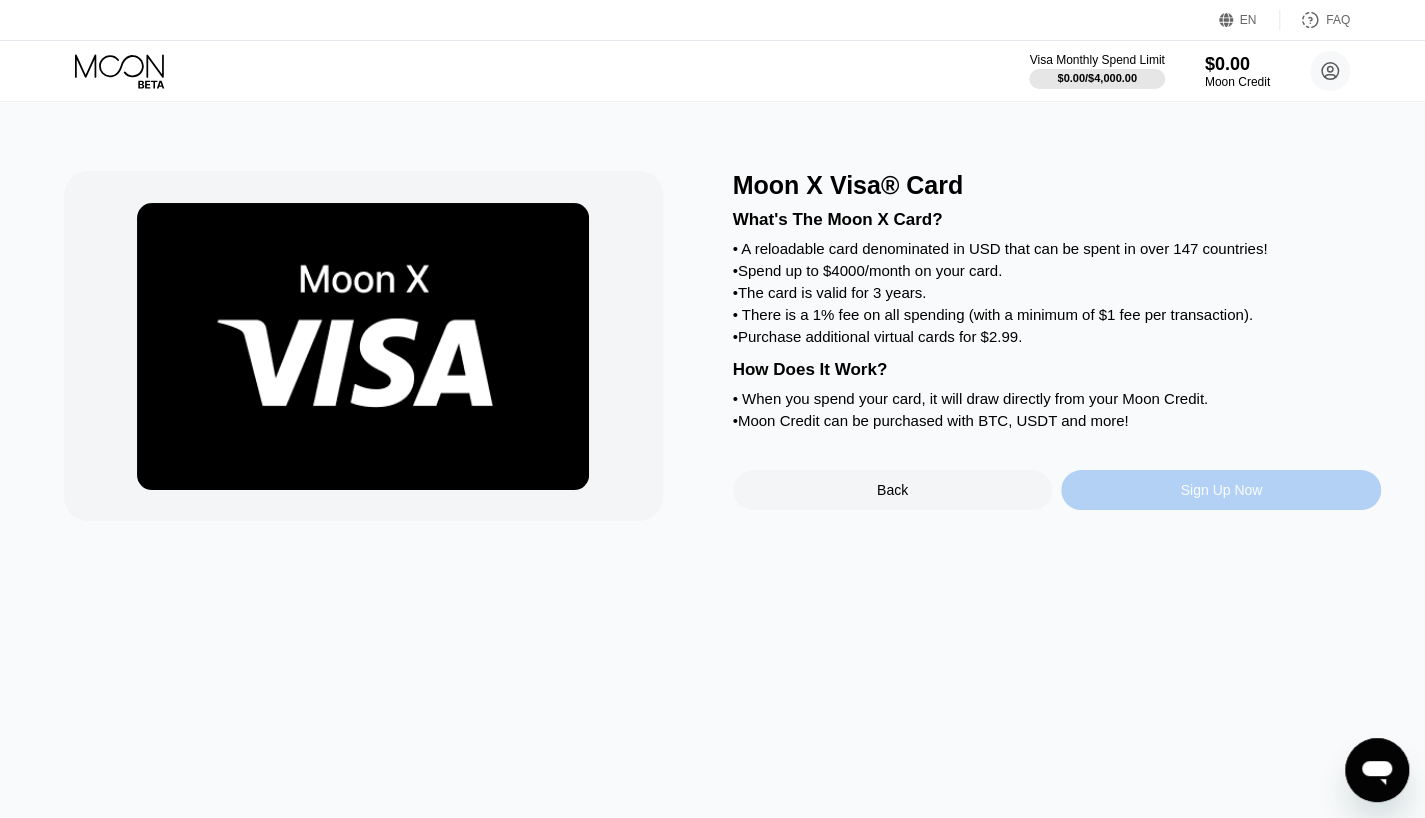 click on "Sign Up Now" at bounding box center (1221, 490) 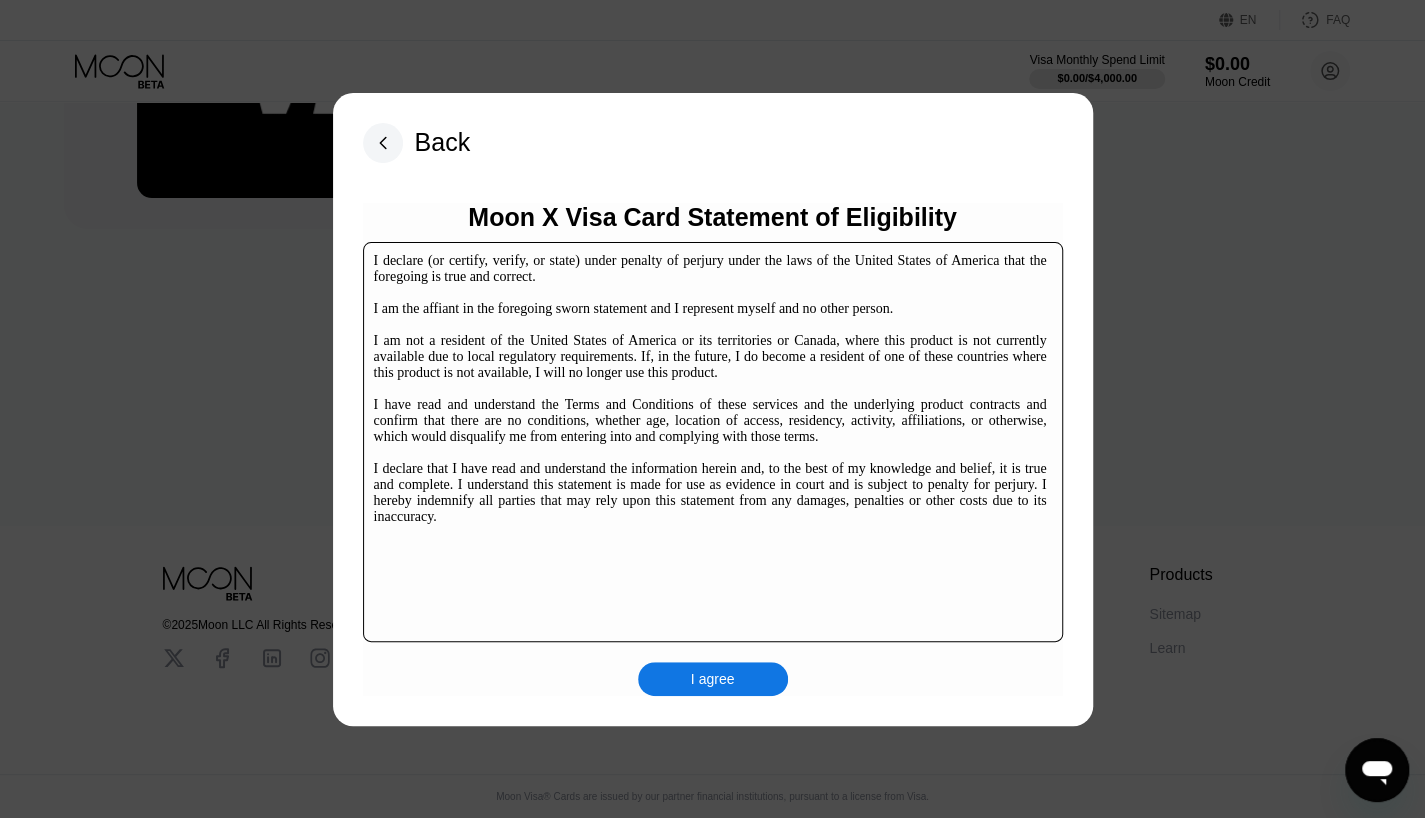 scroll, scrollTop: 306, scrollLeft: 0, axis: vertical 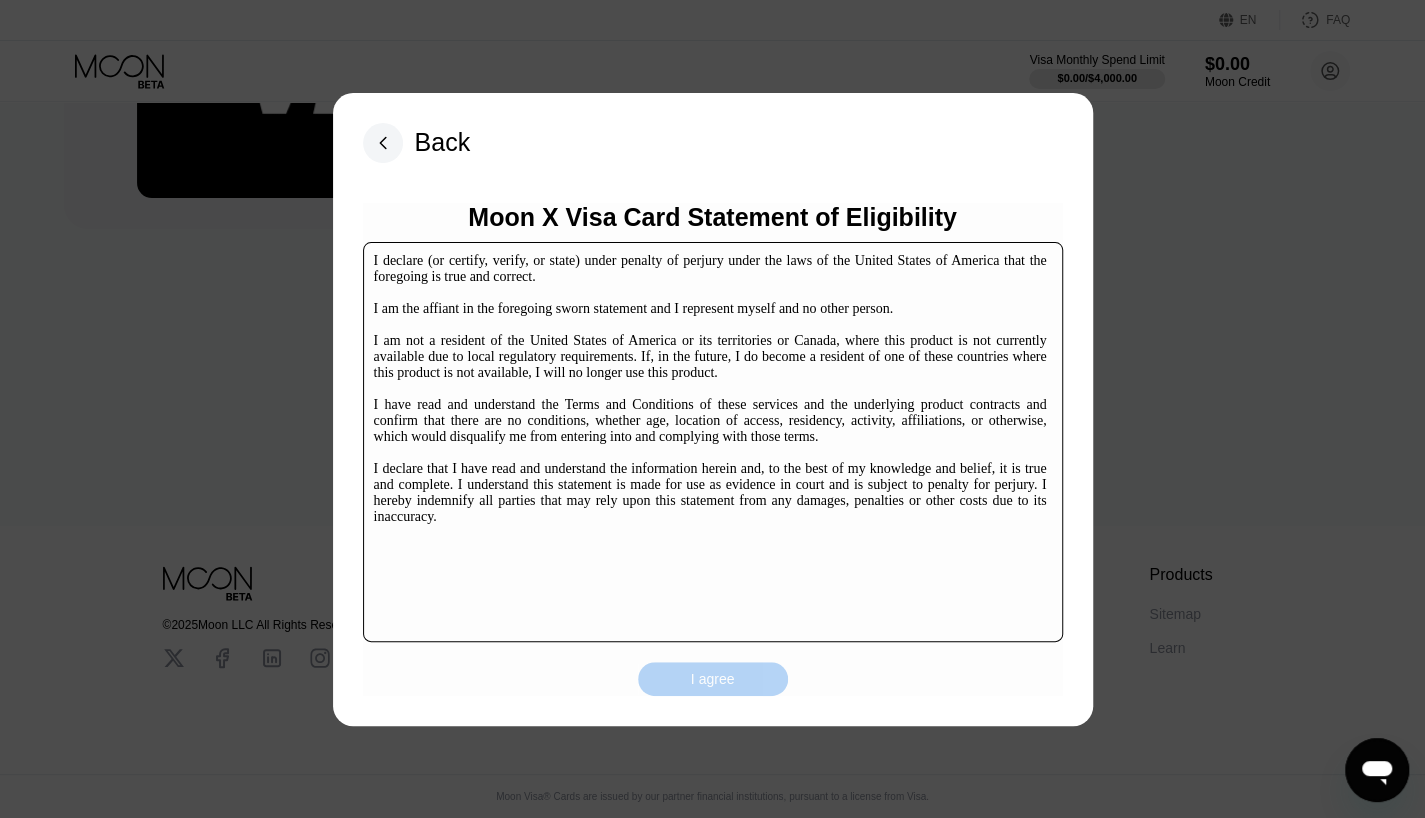 click on "I agree" at bounding box center (713, 679) 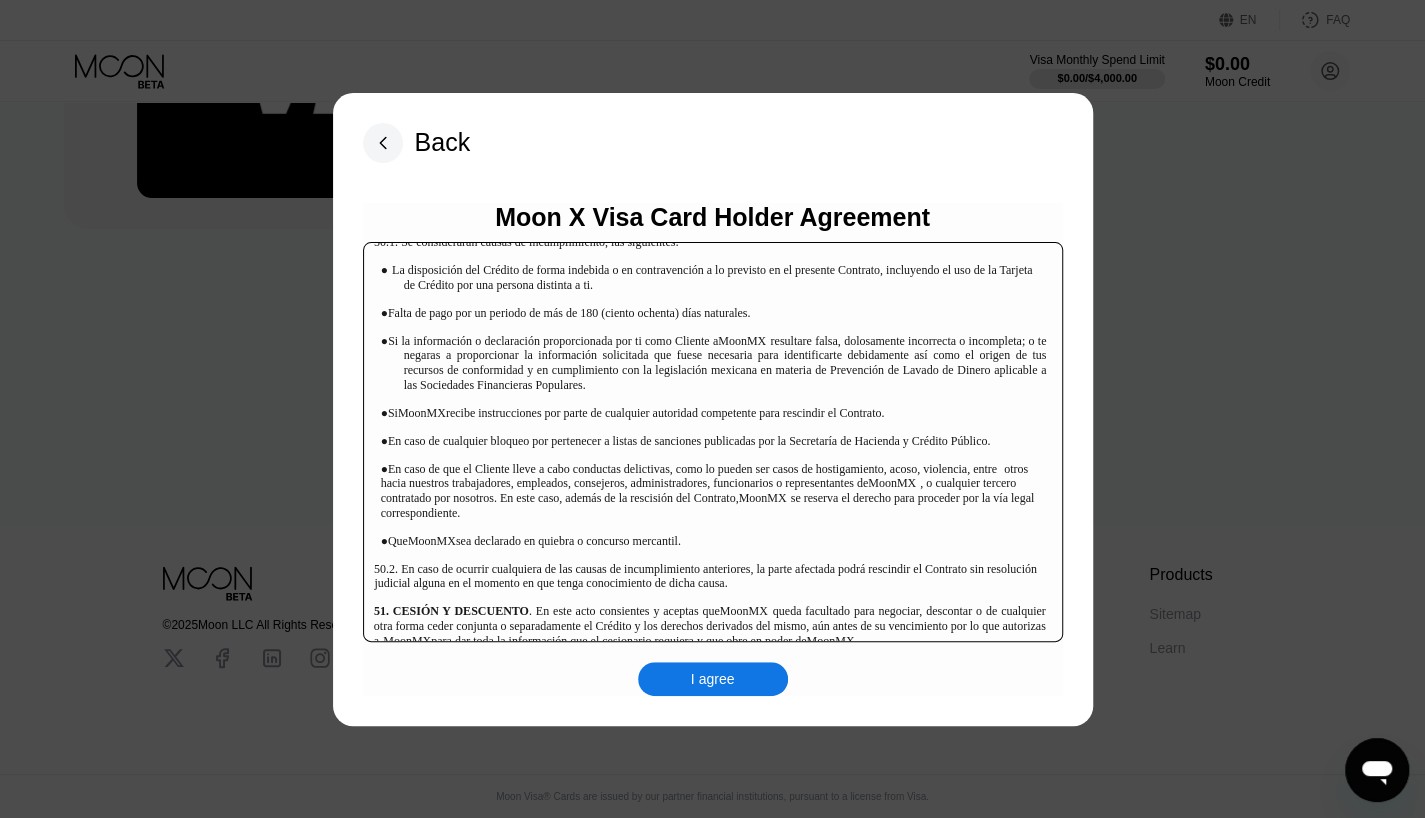 scroll, scrollTop: 11900, scrollLeft: 0, axis: vertical 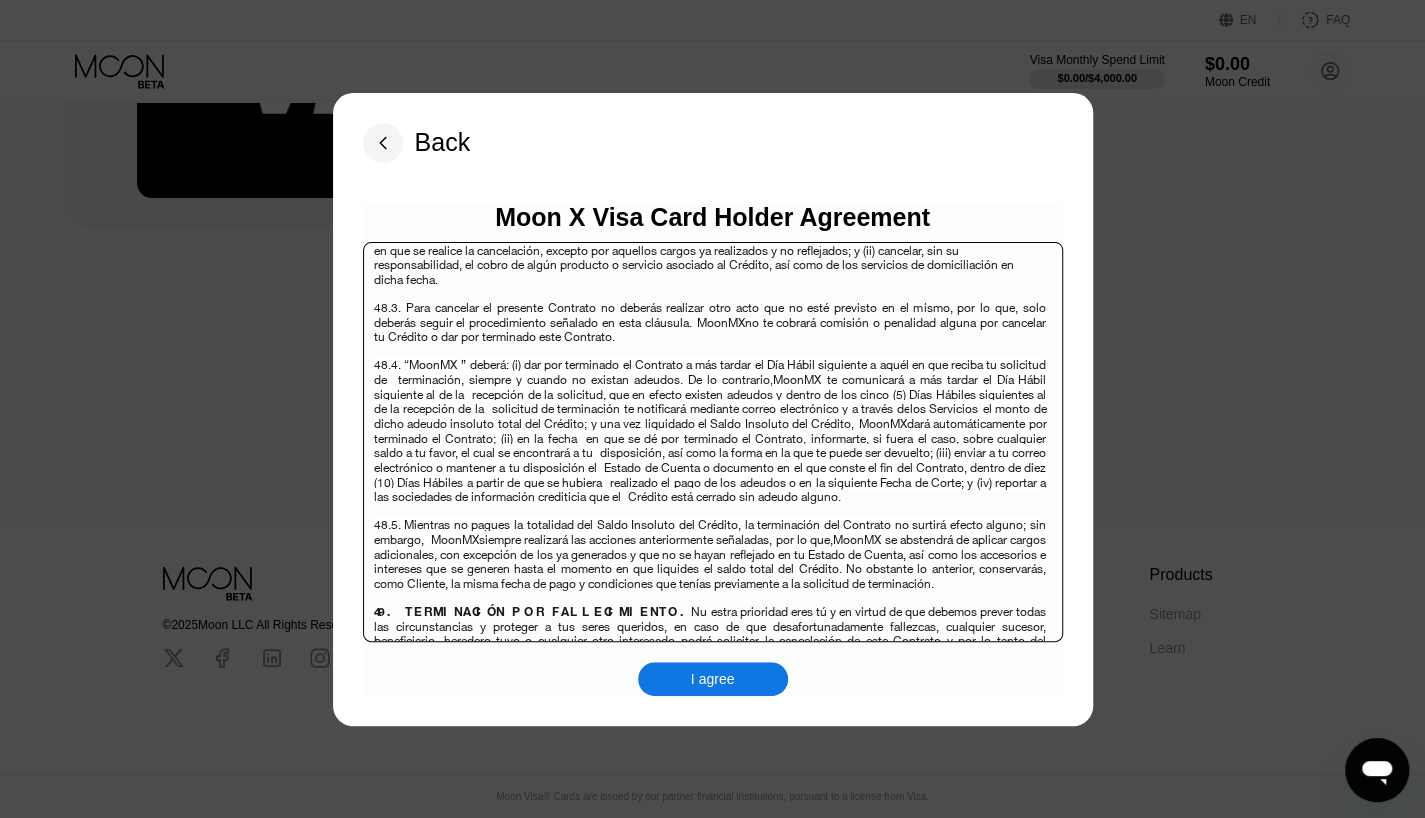 click on "I agree" at bounding box center (713, 679) 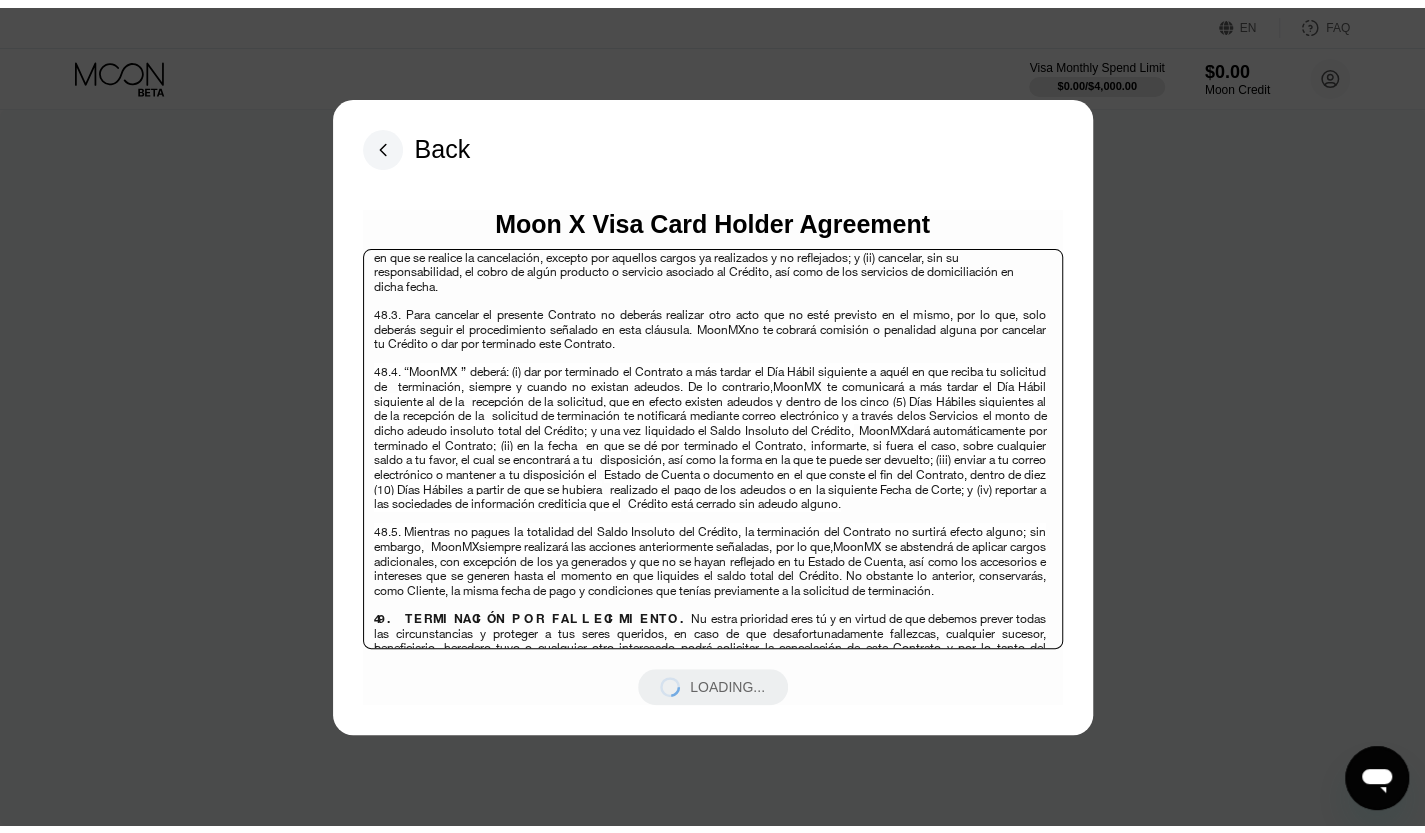 scroll, scrollTop: 0, scrollLeft: 0, axis: both 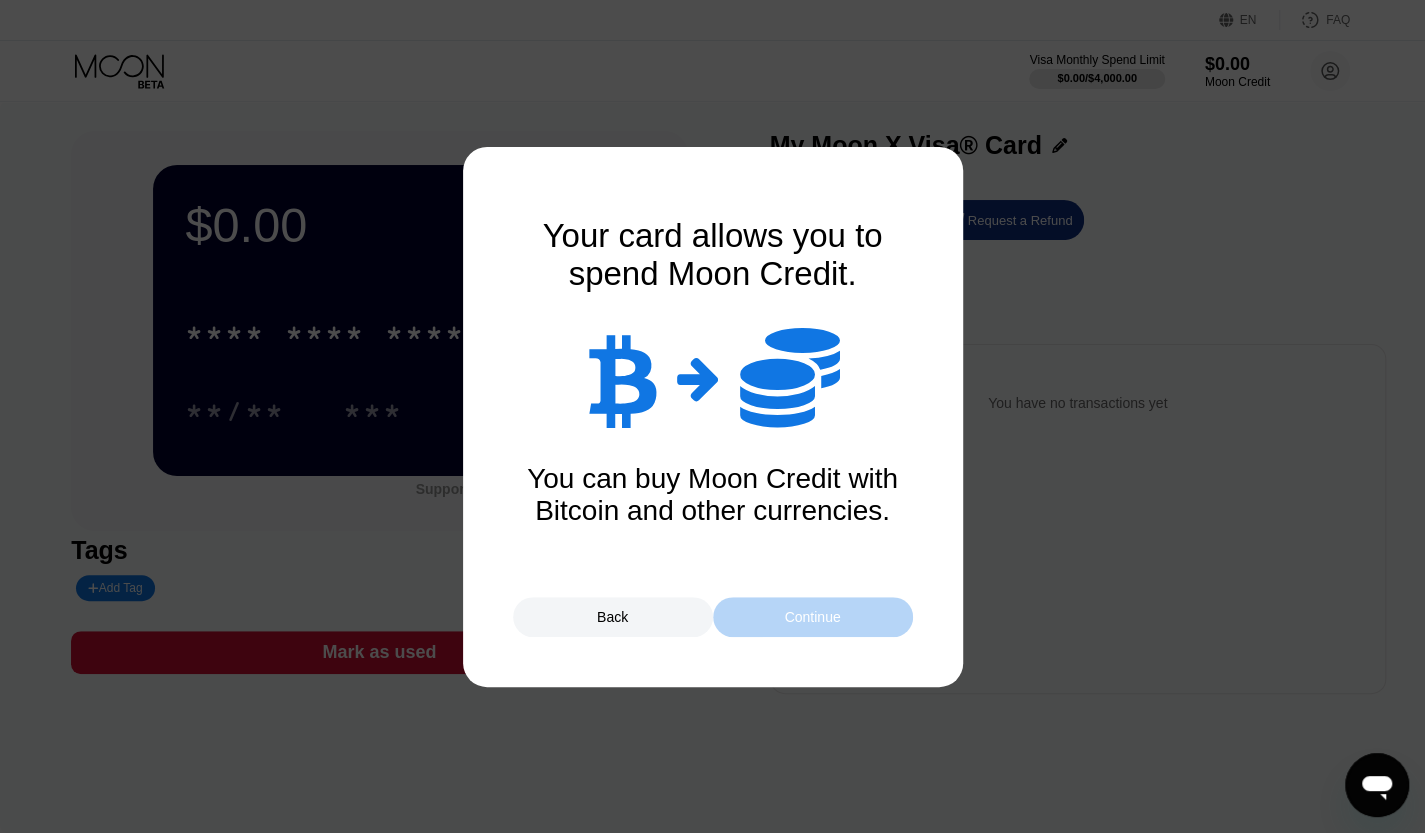 click on "Continue" at bounding box center (812, 617) 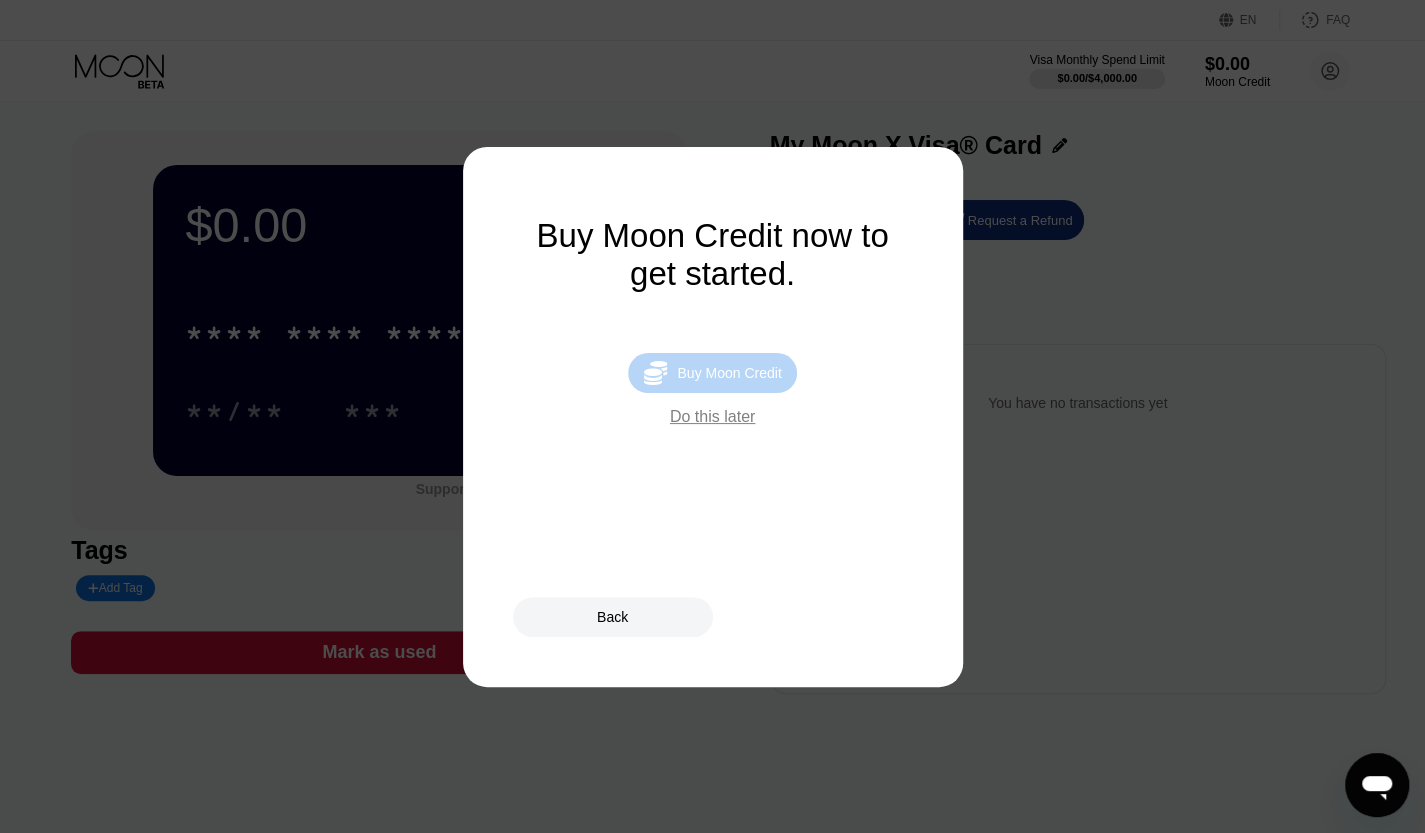 click on "Buy Moon Credit" at bounding box center [729, 373] 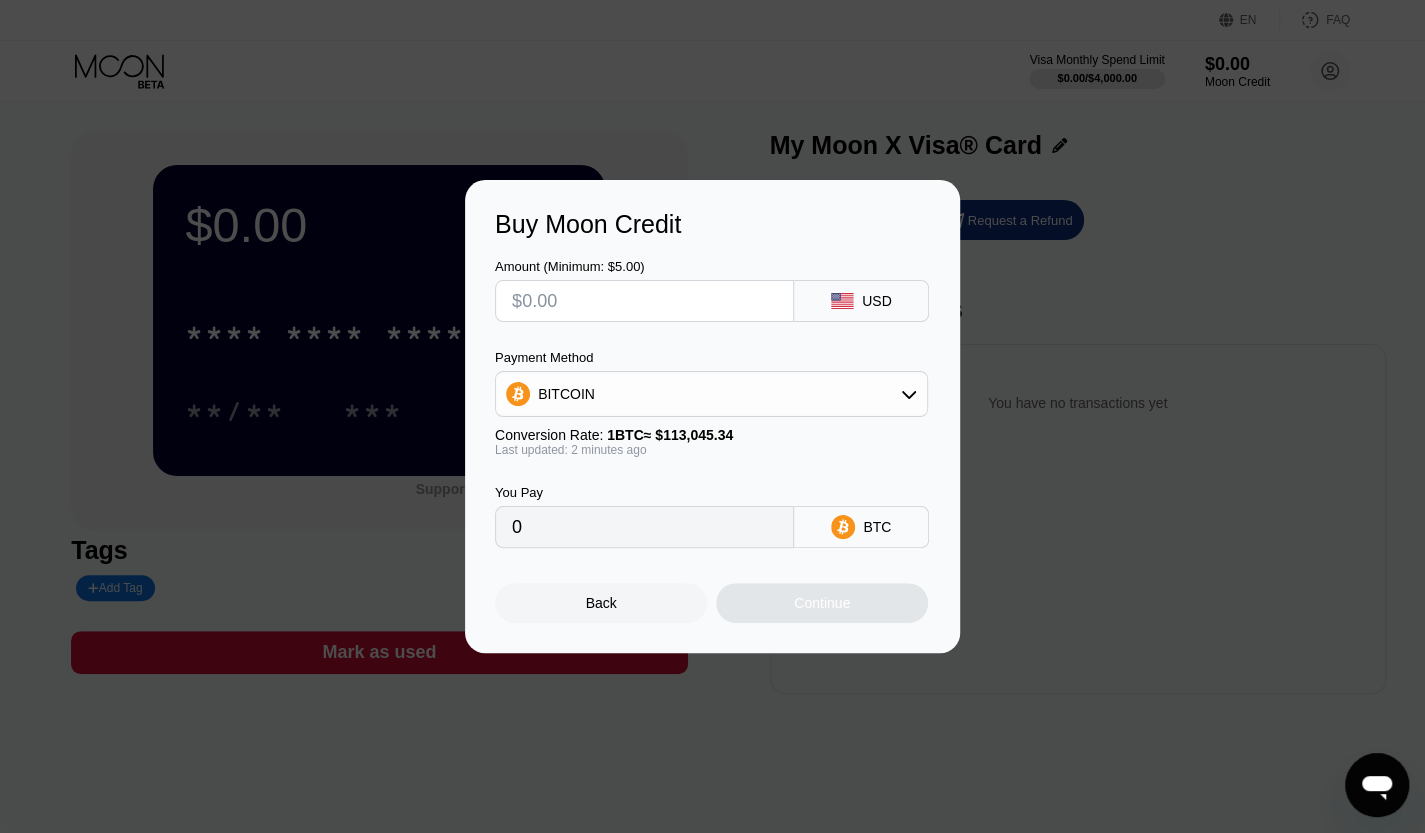 click on "Back" at bounding box center (601, 603) 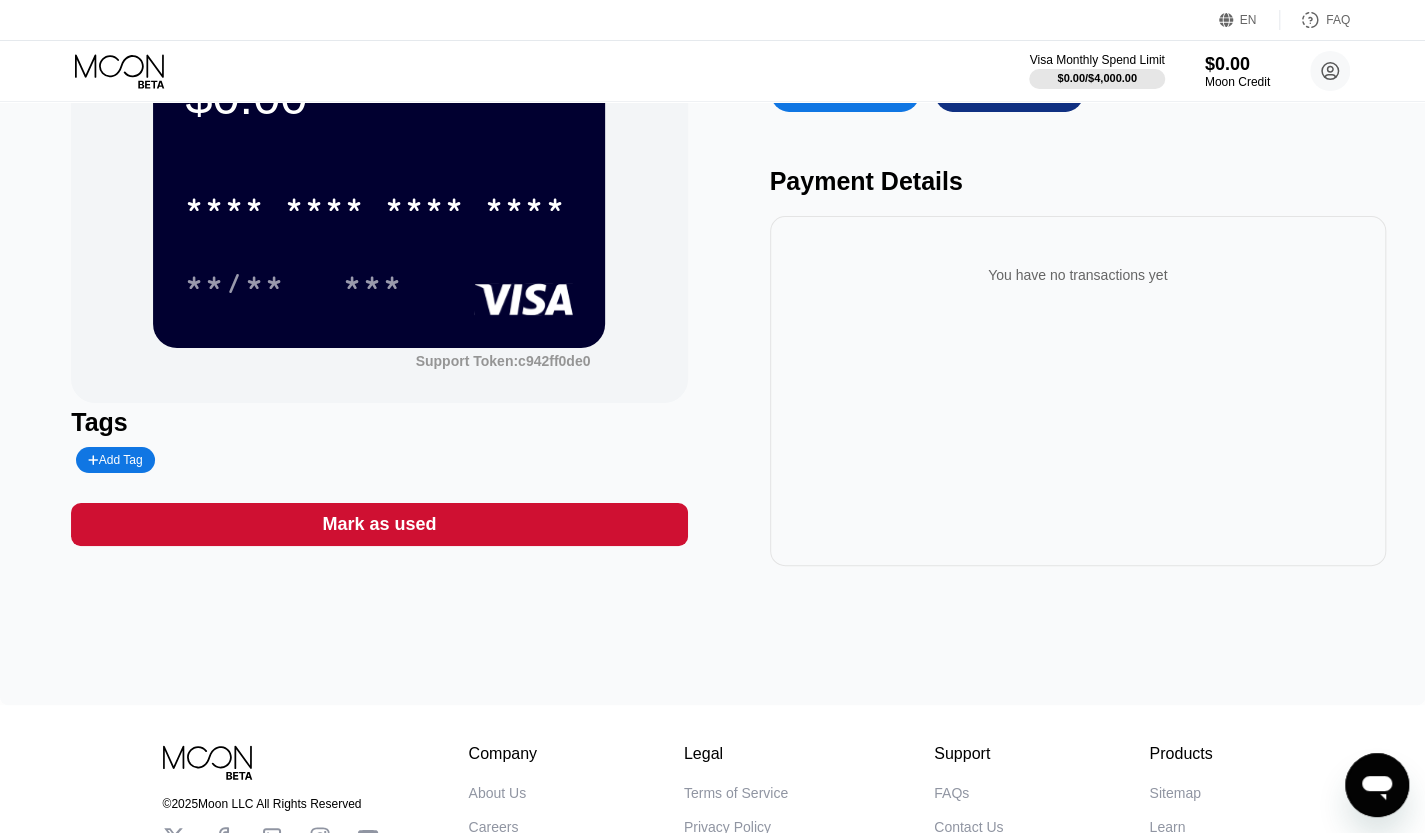 scroll, scrollTop: 0, scrollLeft: 0, axis: both 